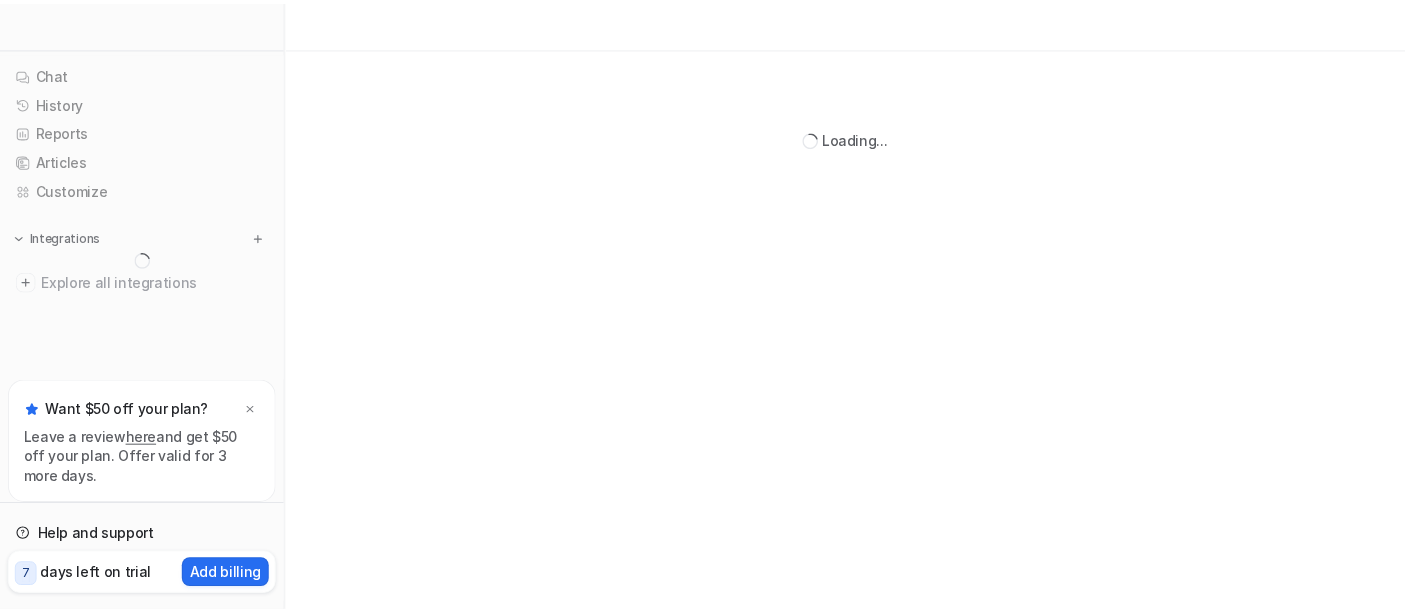 scroll, scrollTop: 0, scrollLeft: 0, axis: both 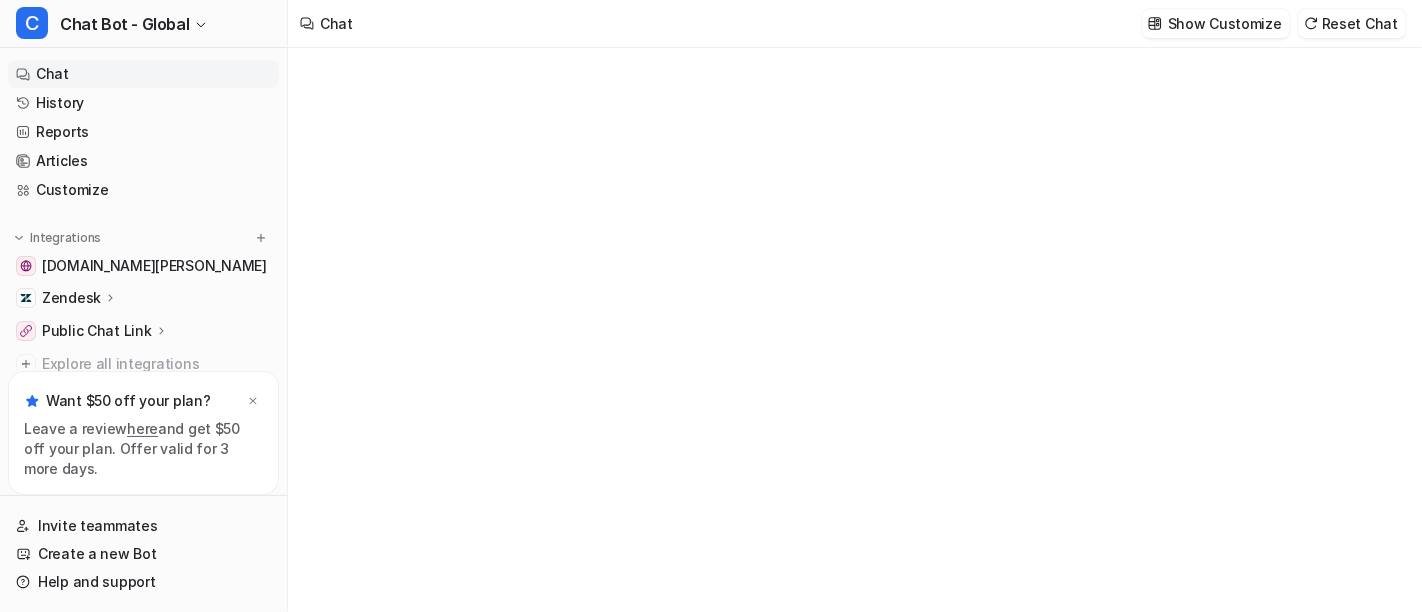 type on "**********" 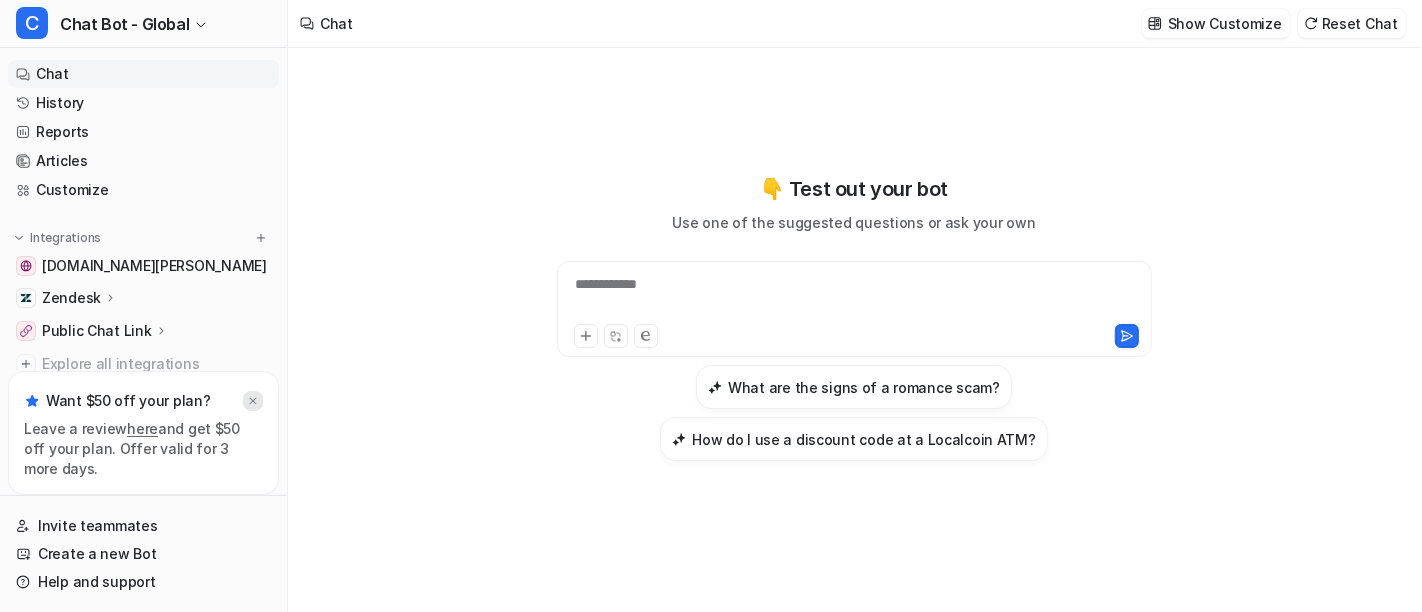 click at bounding box center (253, 401) 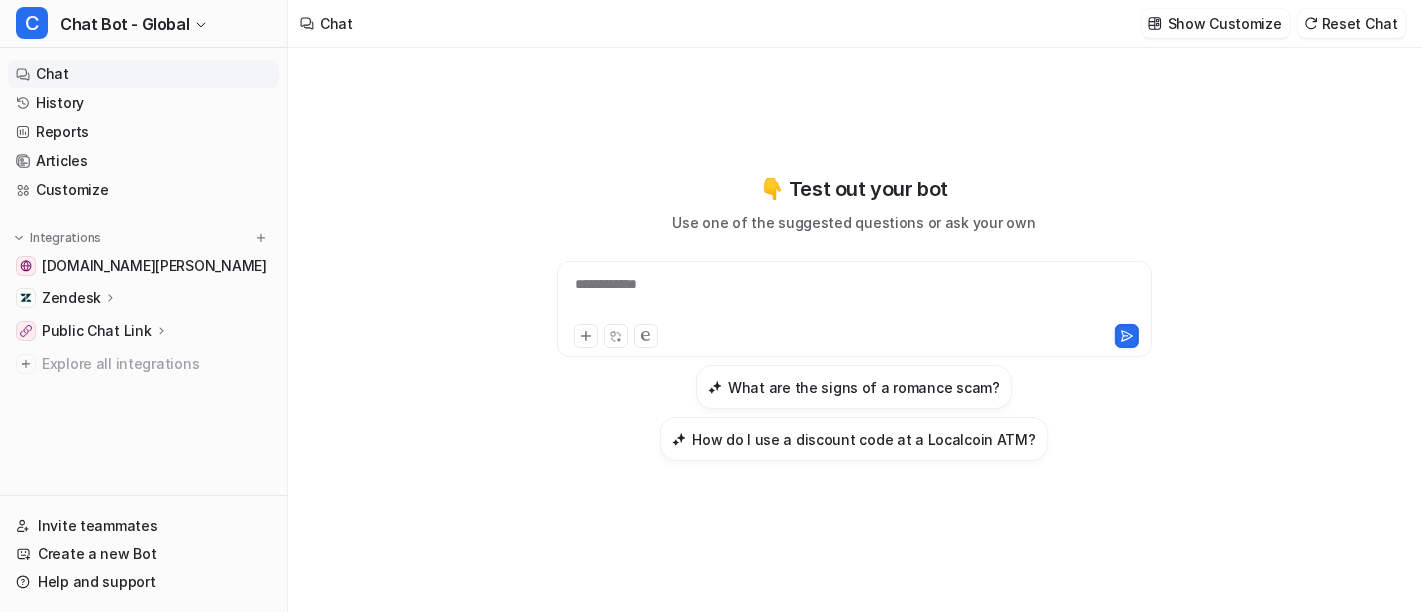 click on "**********" at bounding box center (854, 330) 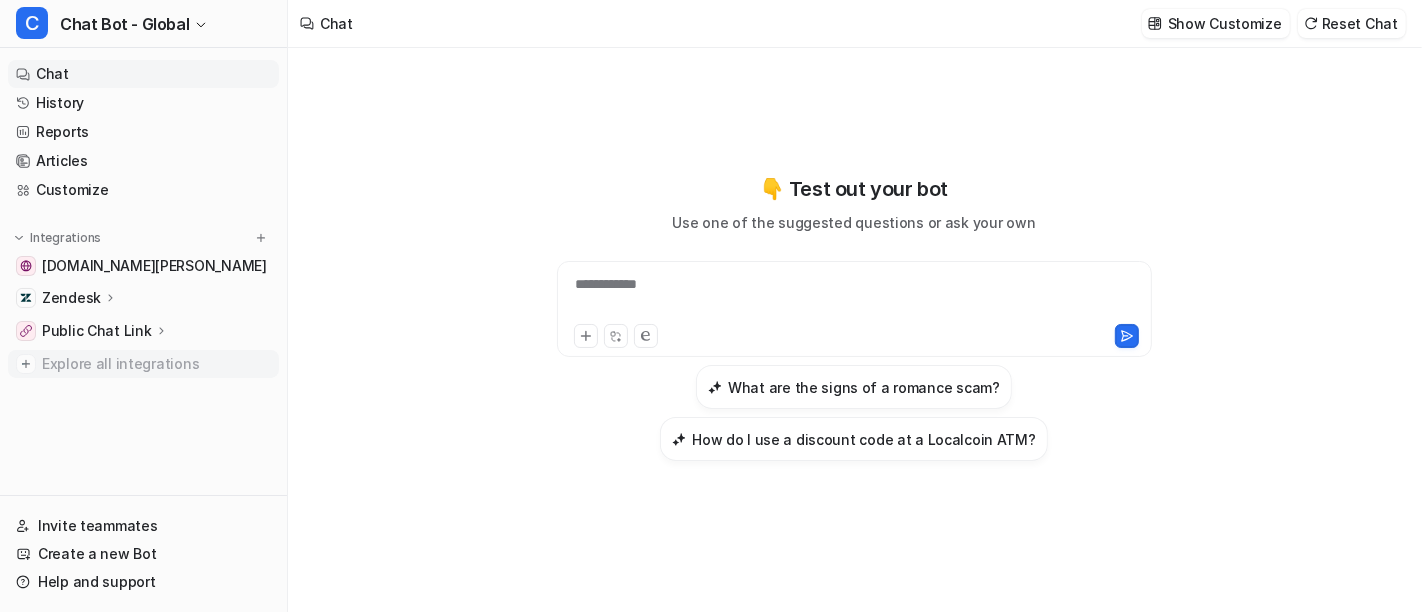 click on "Explore all integrations" at bounding box center (156, 364) 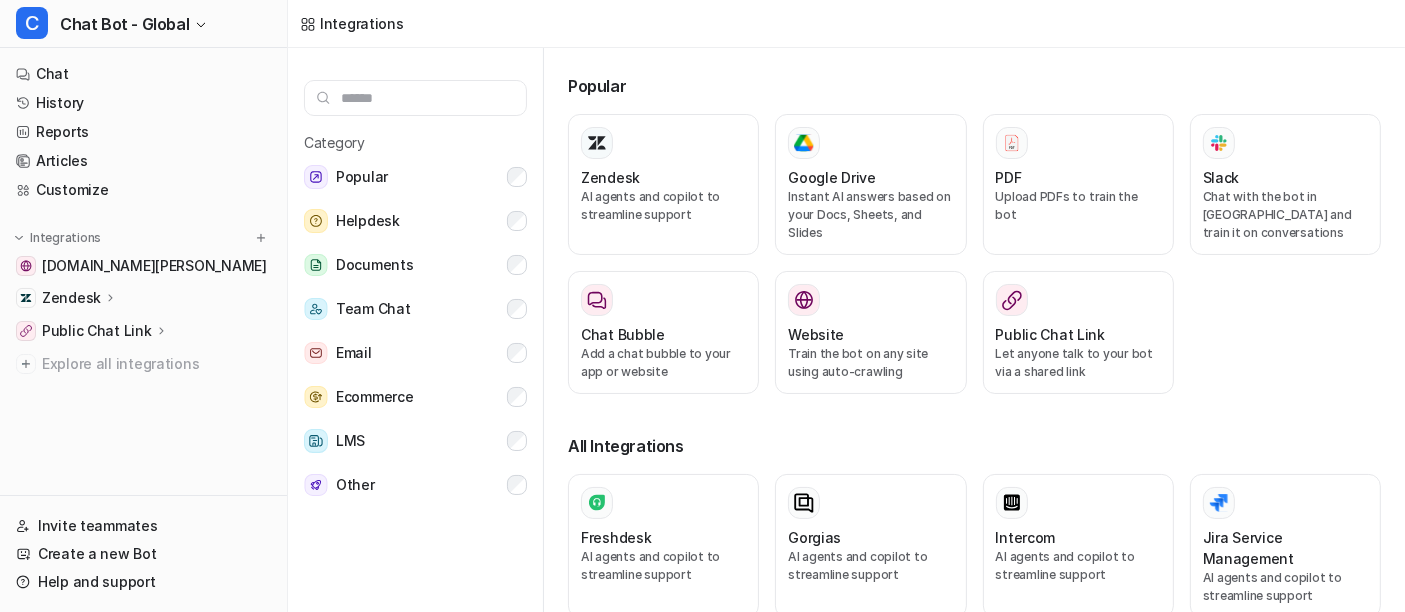 click on "Zendesk AI agents and copilot to streamline support Google Drive Instant AI answers based on your Docs, Sheets, and Slides PDF Upload PDFs to train the bot Slack Chat with the bot in [GEOGRAPHIC_DATA] and train it on conversations Chat Bubble Add a chat bubble to your app or website Website Train the bot on any site using auto-crawling Public Chat Link Let anyone talk to your bot via a shared link" at bounding box center (974, 266) 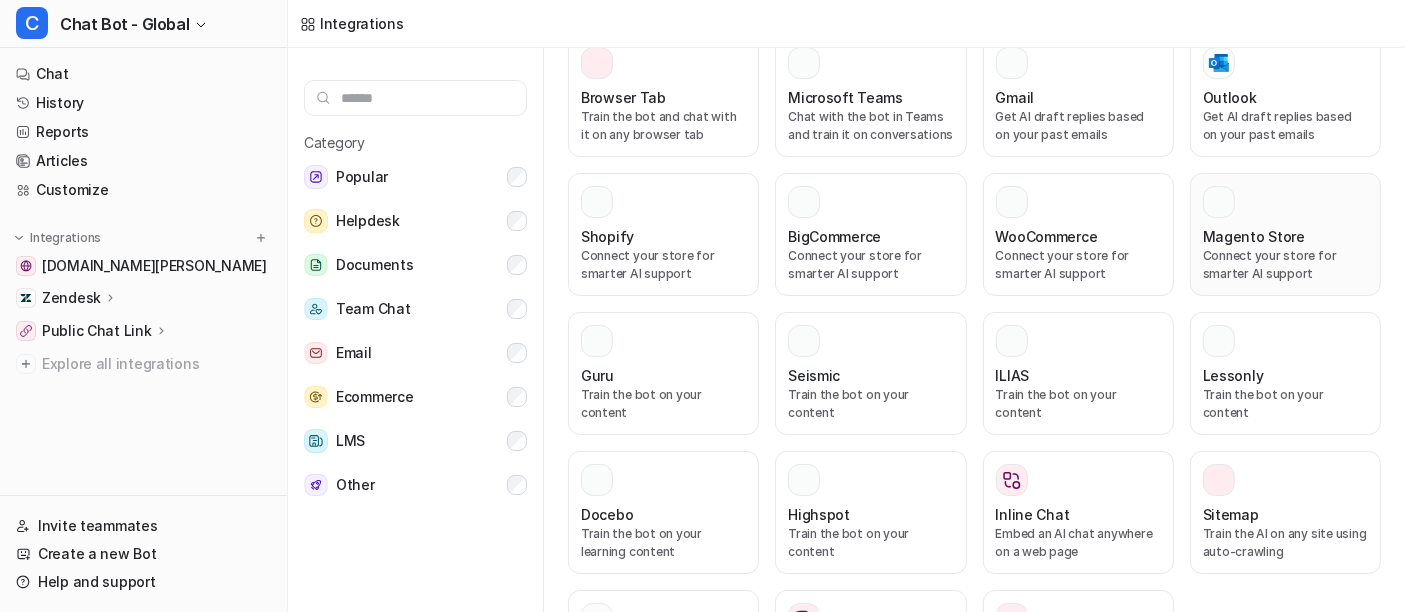 scroll, scrollTop: 1164, scrollLeft: 0, axis: vertical 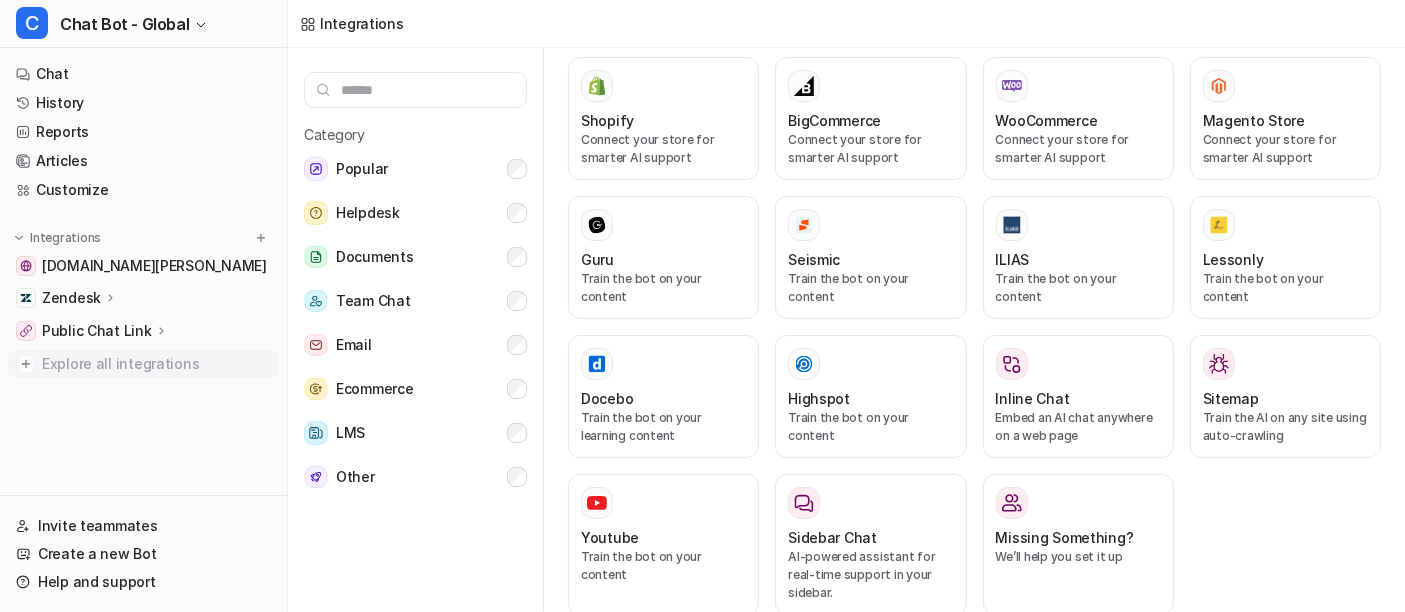 click on "Explore all integrations" at bounding box center (156, 364) 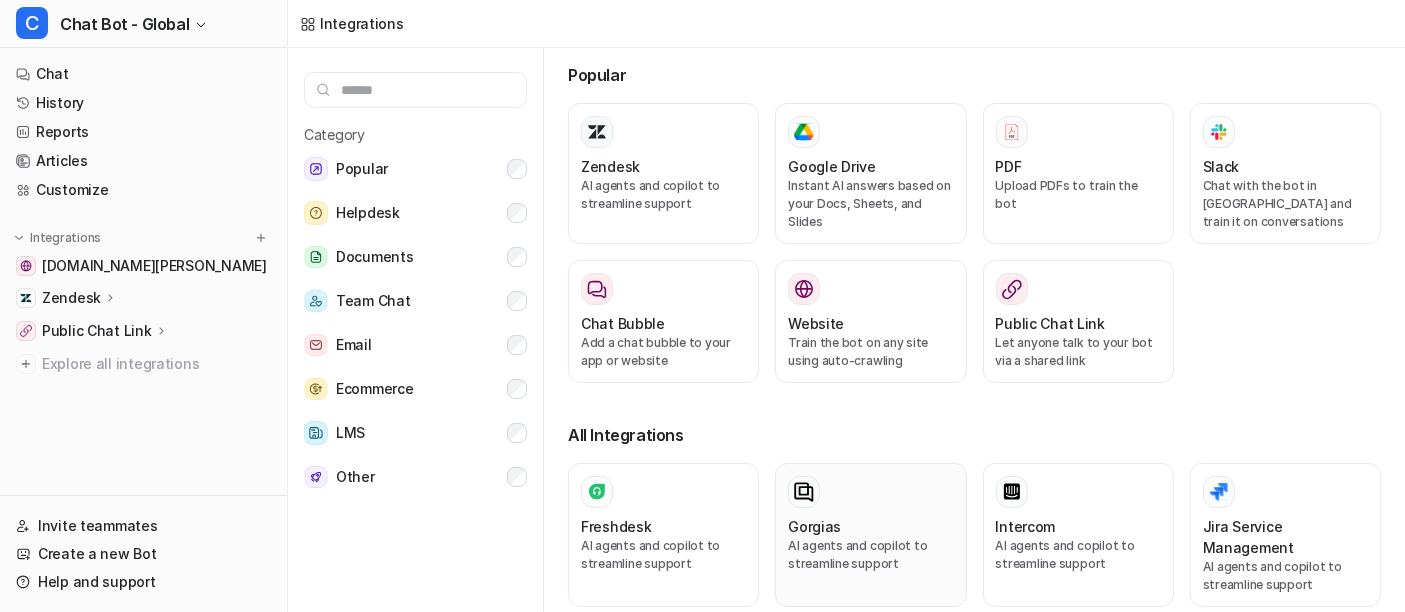 scroll, scrollTop: 0, scrollLeft: 0, axis: both 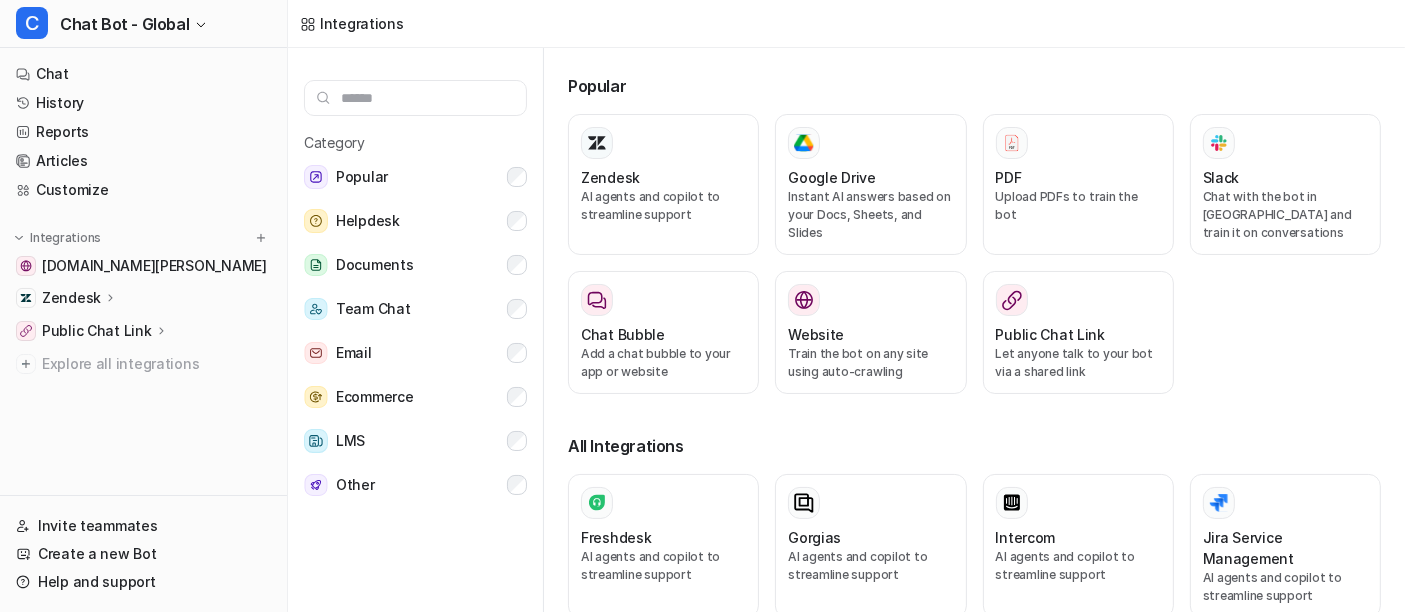 click on "Public Chat Link" at bounding box center [97, 331] 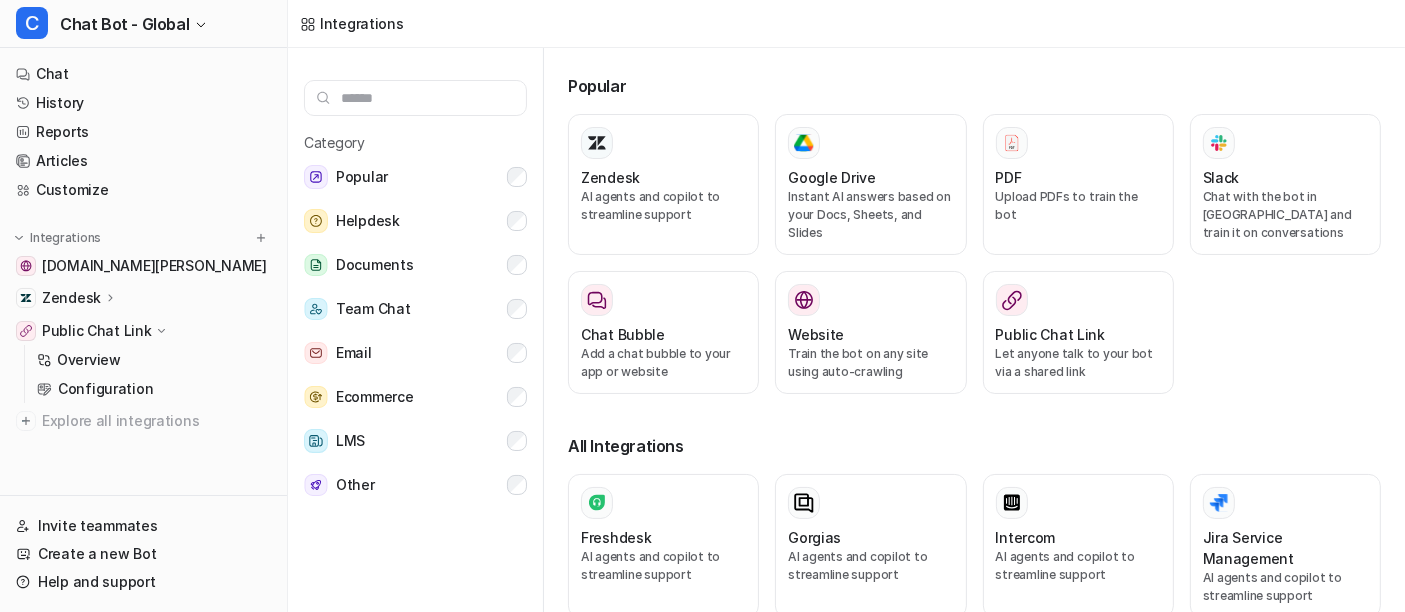 click on "Public Chat Link" at bounding box center [97, 331] 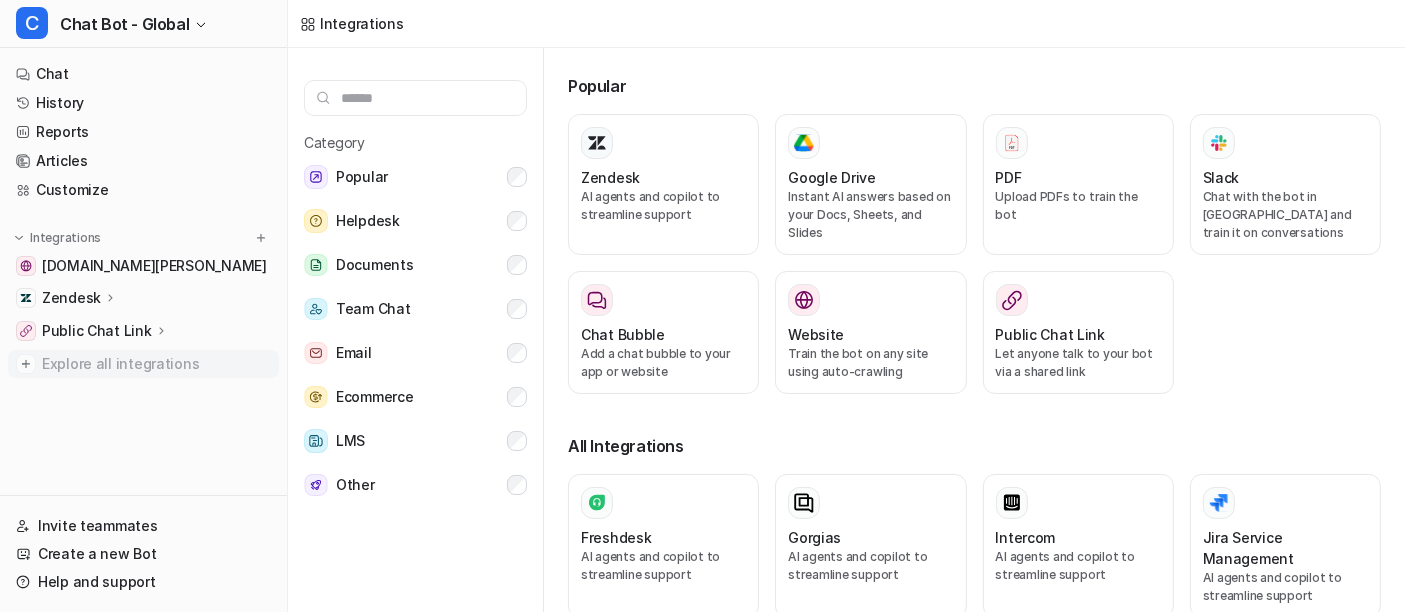 click on "Explore all integrations" at bounding box center [156, 364] 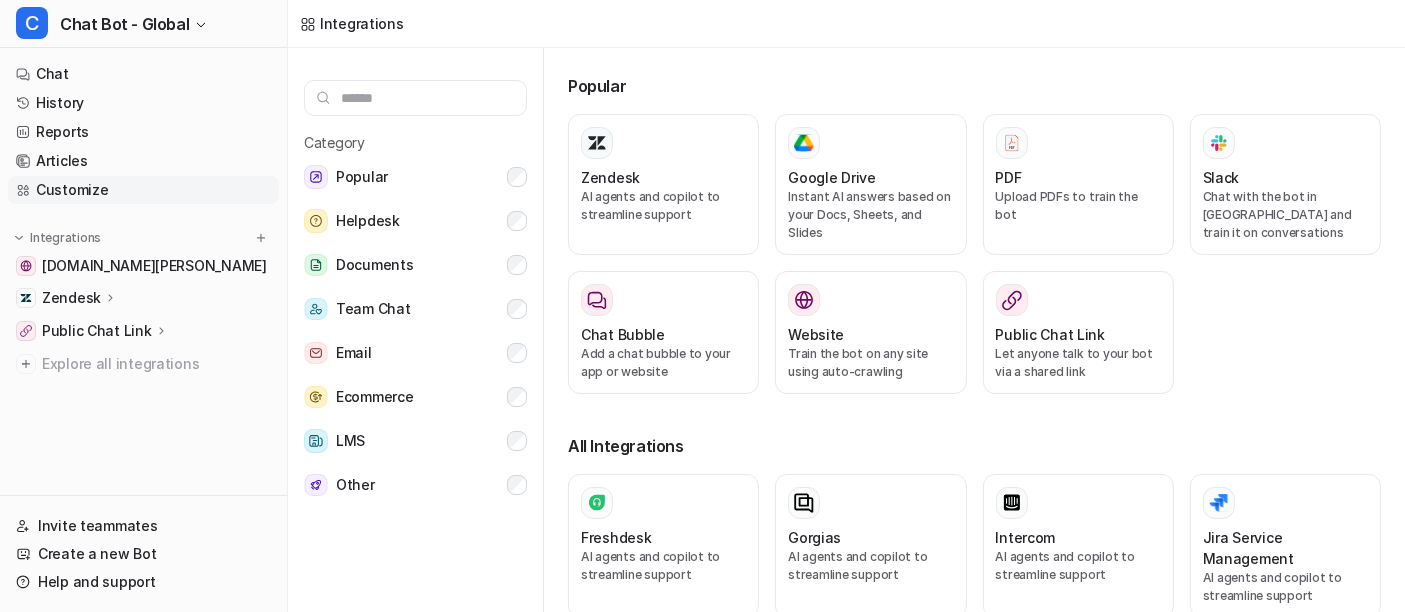 click on "Customize" at bounding box center [143, 190] 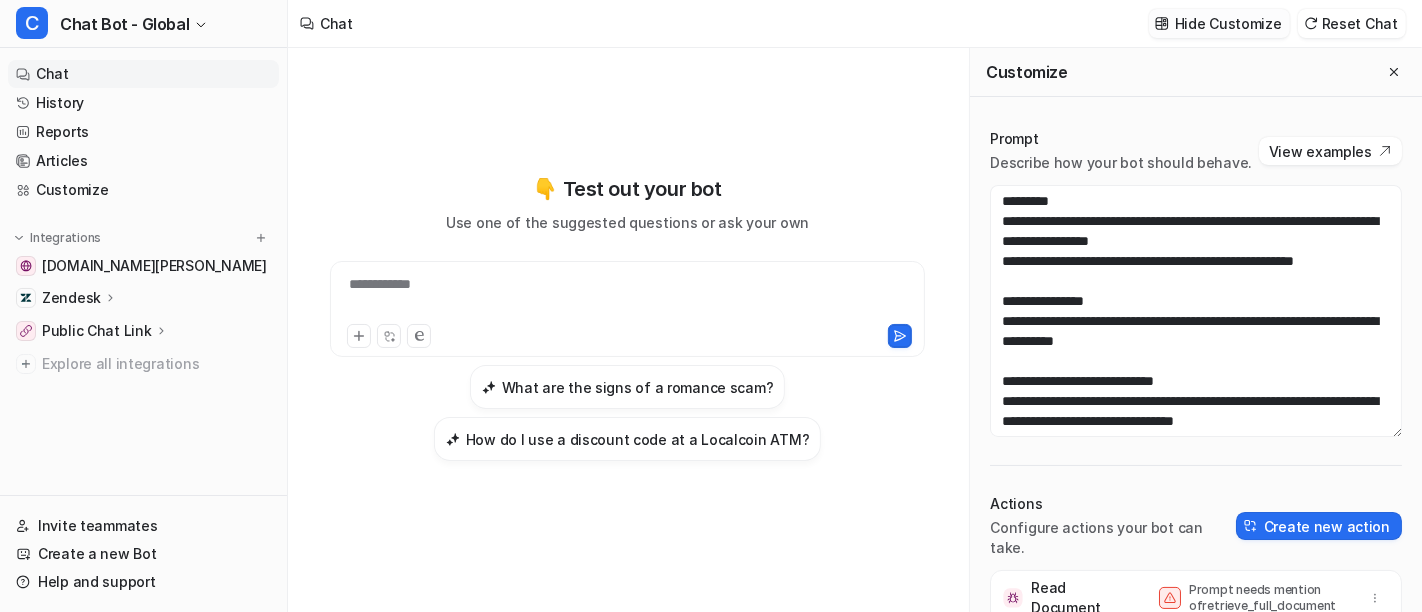 click on "Hide Customize" at bounding box center (1228, 23) 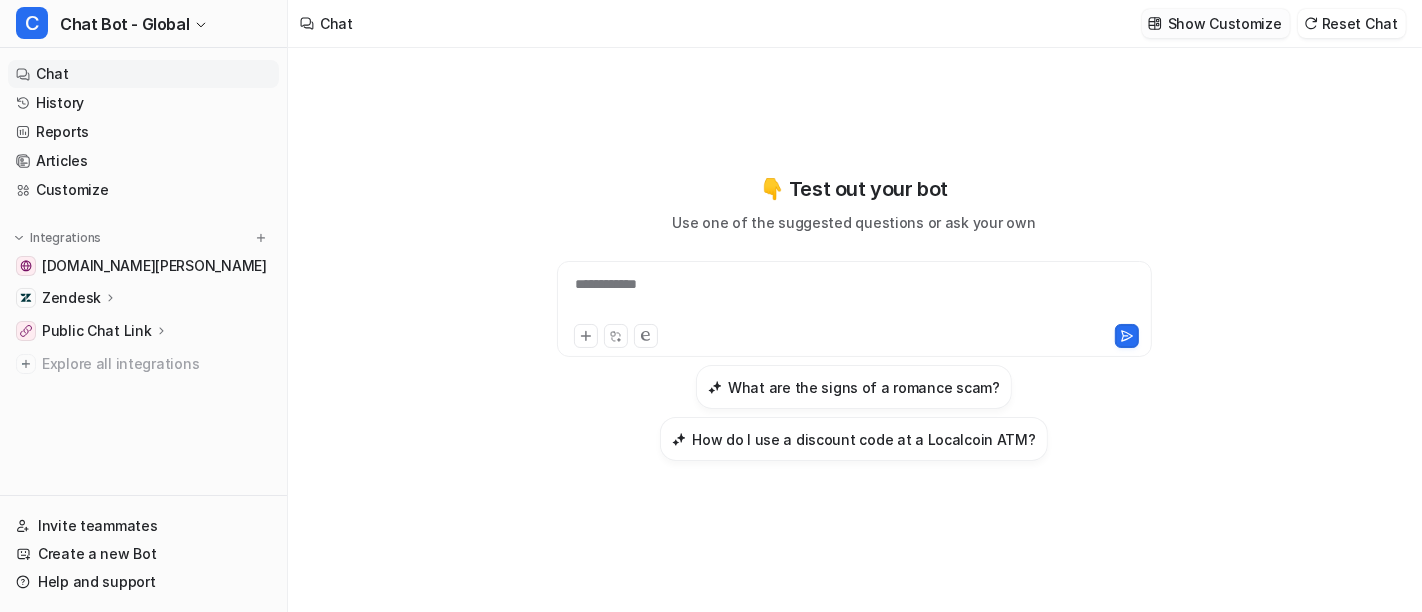 click on "Show Customize" at bounding box center (1225, 23) 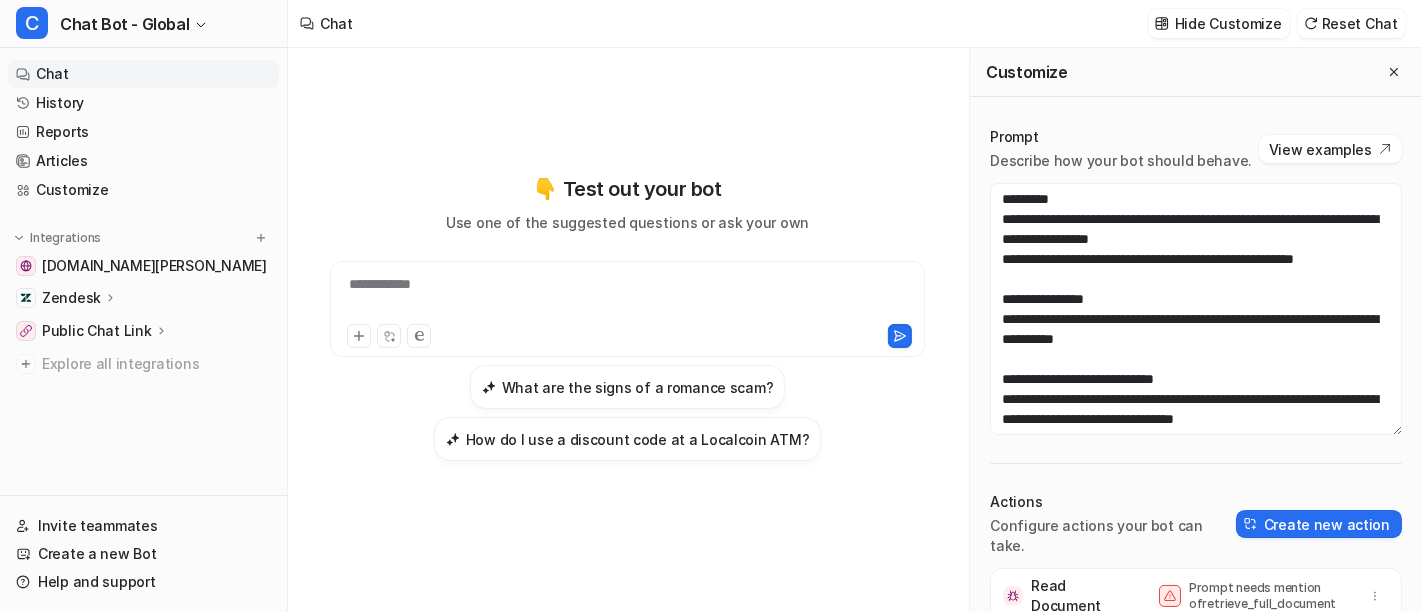 scroll, scrollTop: 3, scrollLeft: 0, axis: vertical 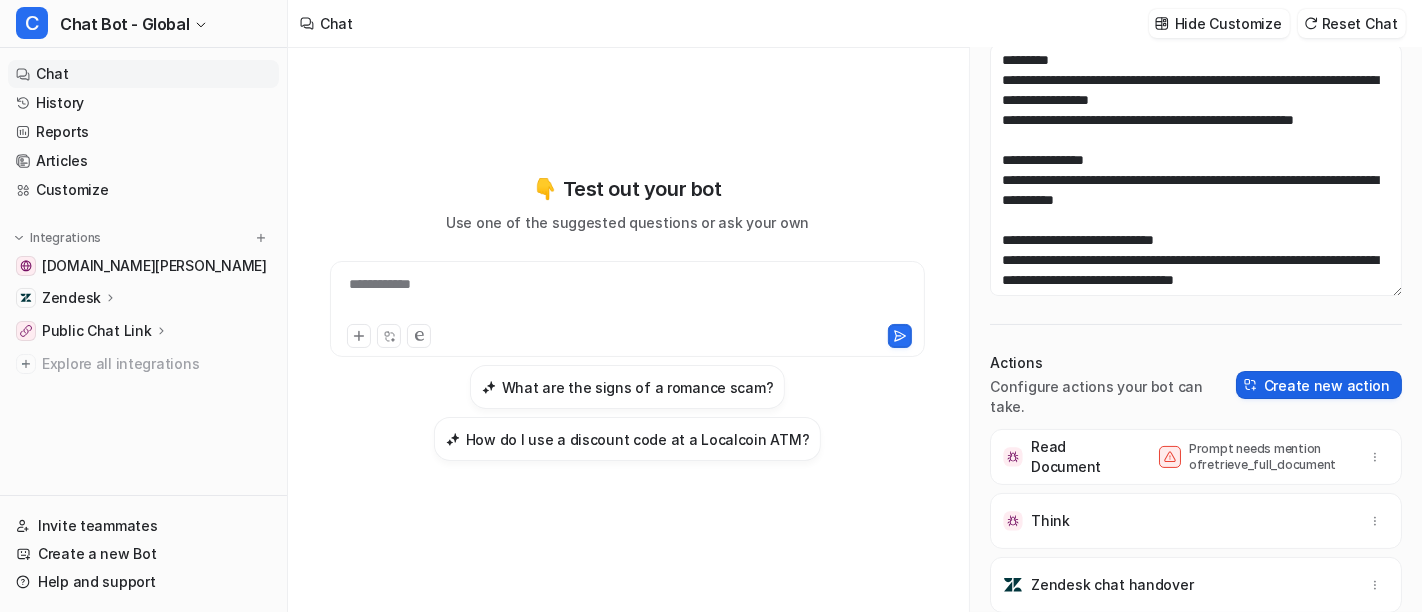click on "Create new action" at bounding box center [1319, 385] 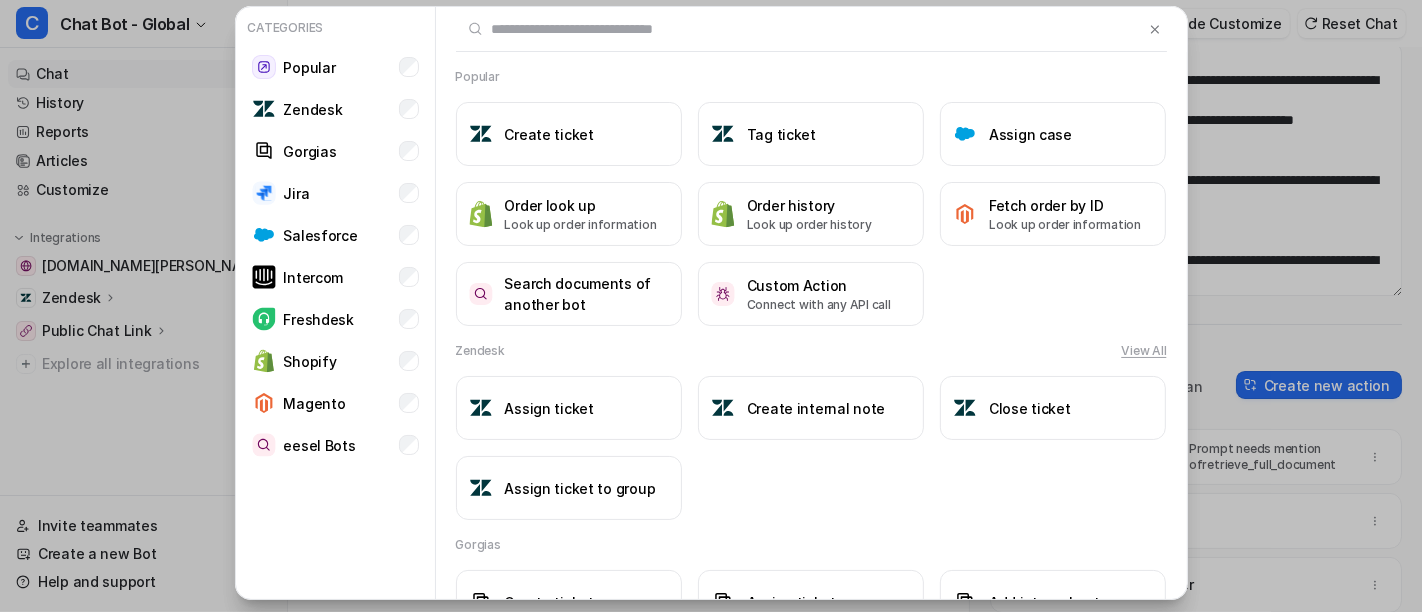 scroll, scrollTop: 13, scrollLeft: 0, axis: vertical 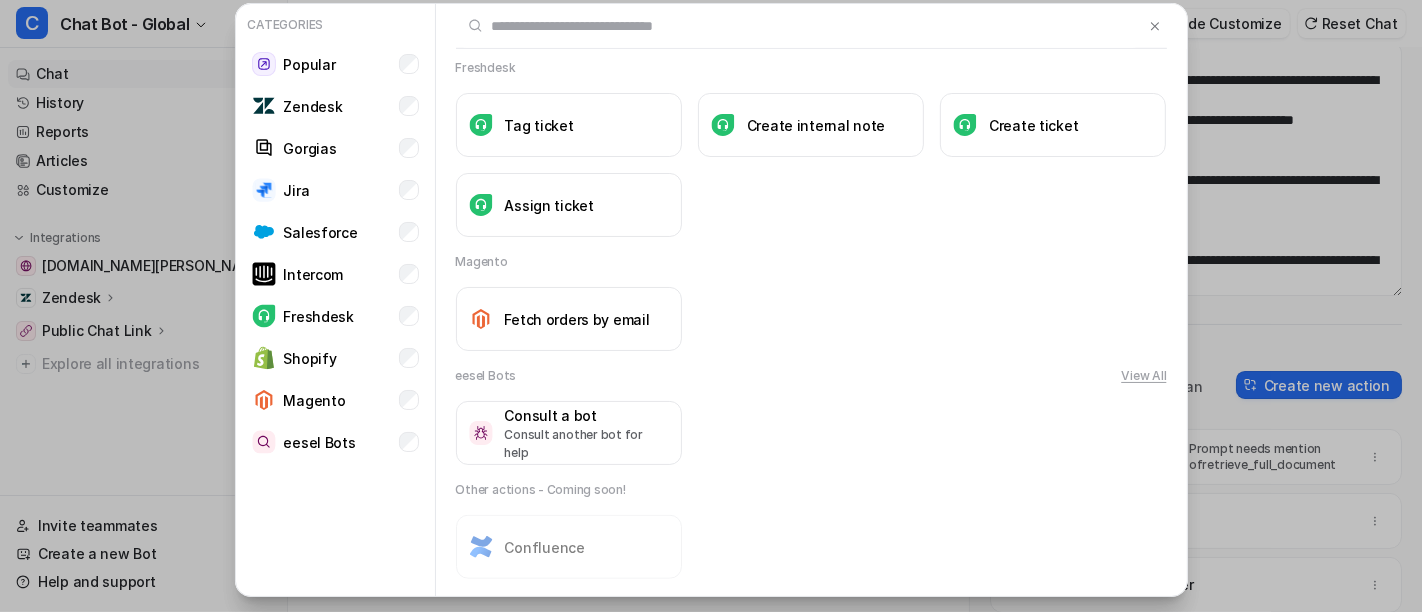 click on "Consult a bot Consult another bot for help" at bounding box center [811, 433] 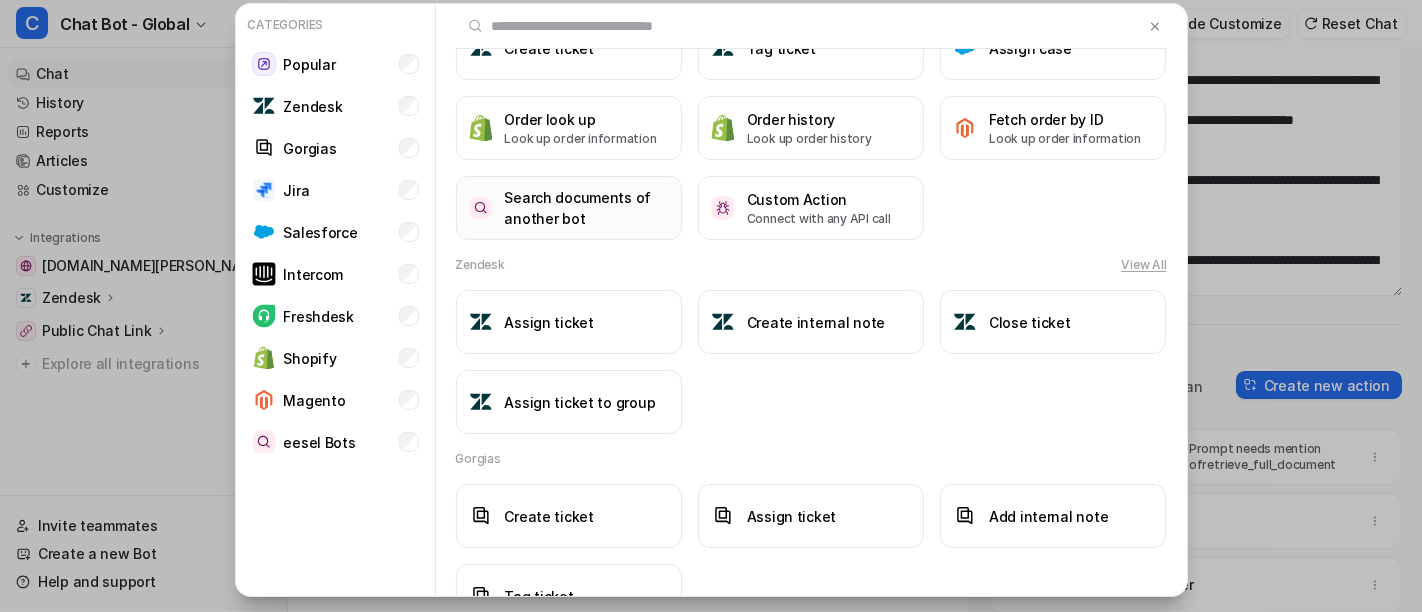 scroll, scrollTop: 0, scrollLeft: 0, axis: both 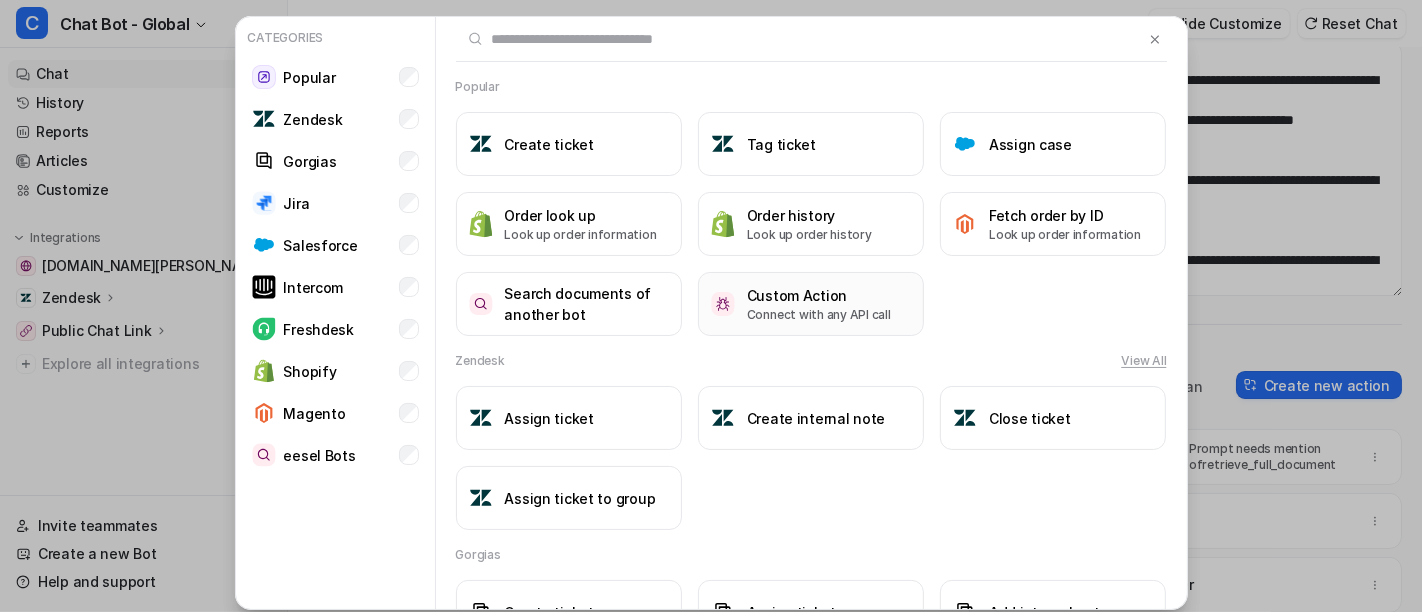 click on "Connect with any API call" at bounding box center (819, 315) 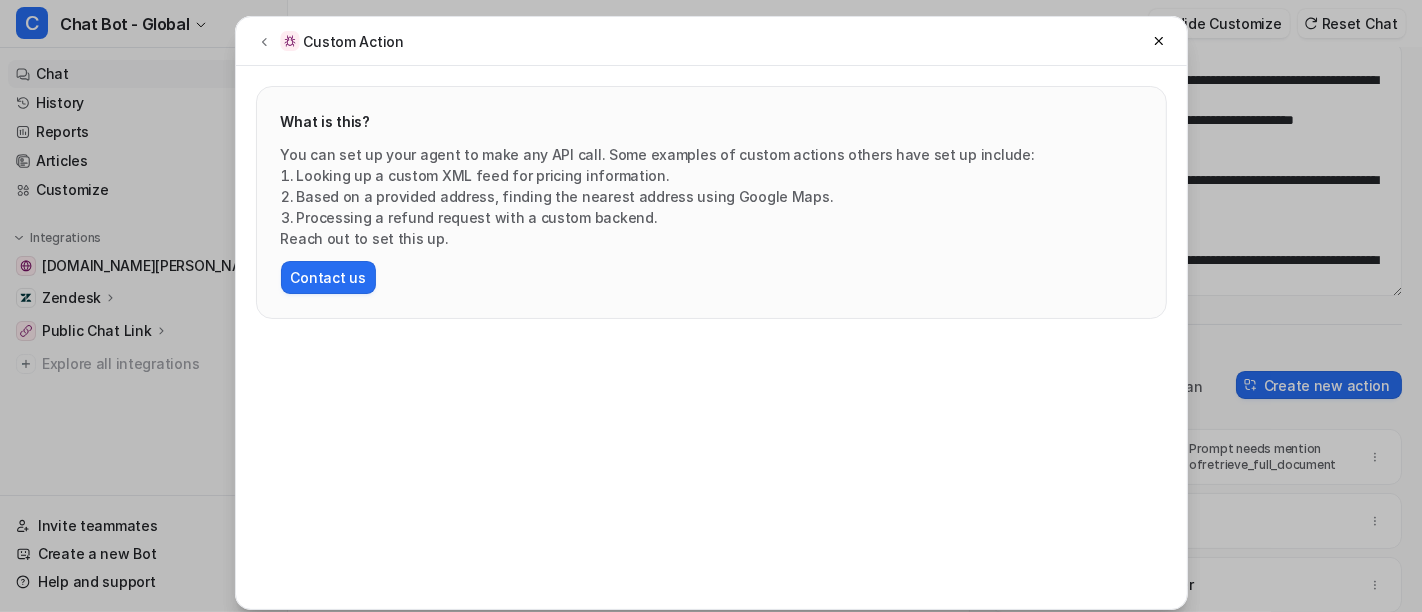 click on "You can set up your agent to make any API call. Some examples of custom actions others have set up include:" at bounding box center [711, 154] 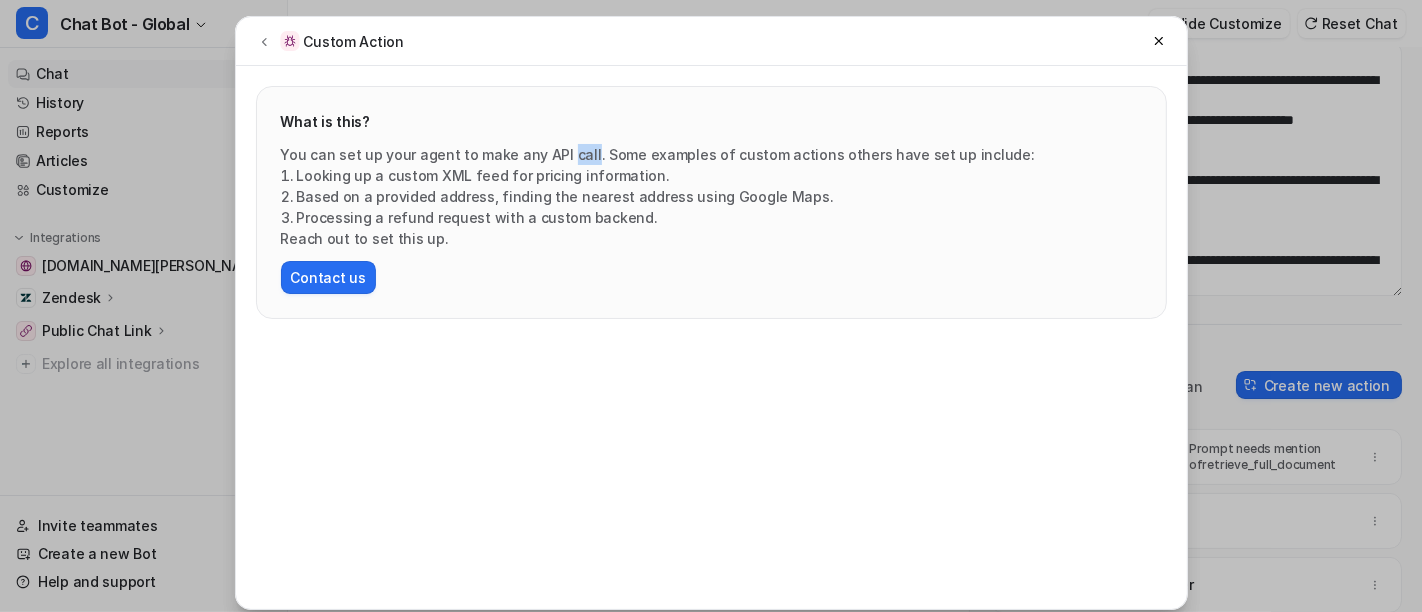 click on "You can set up your agent to make any API call. Some examples of custom actions others have set up include:" at bounding box center (711, 154) 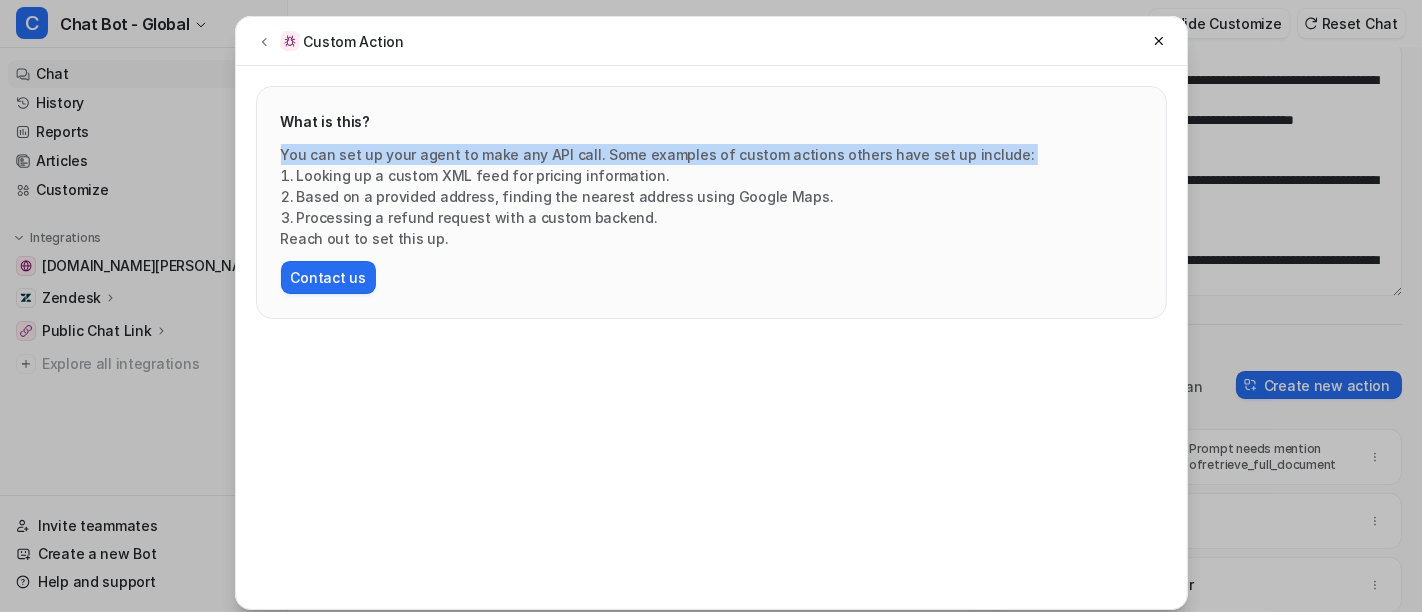 click on "You can set up your agent to make any API call. Some examples of custom actions others have set up include:" at bounding box center [711, 154] 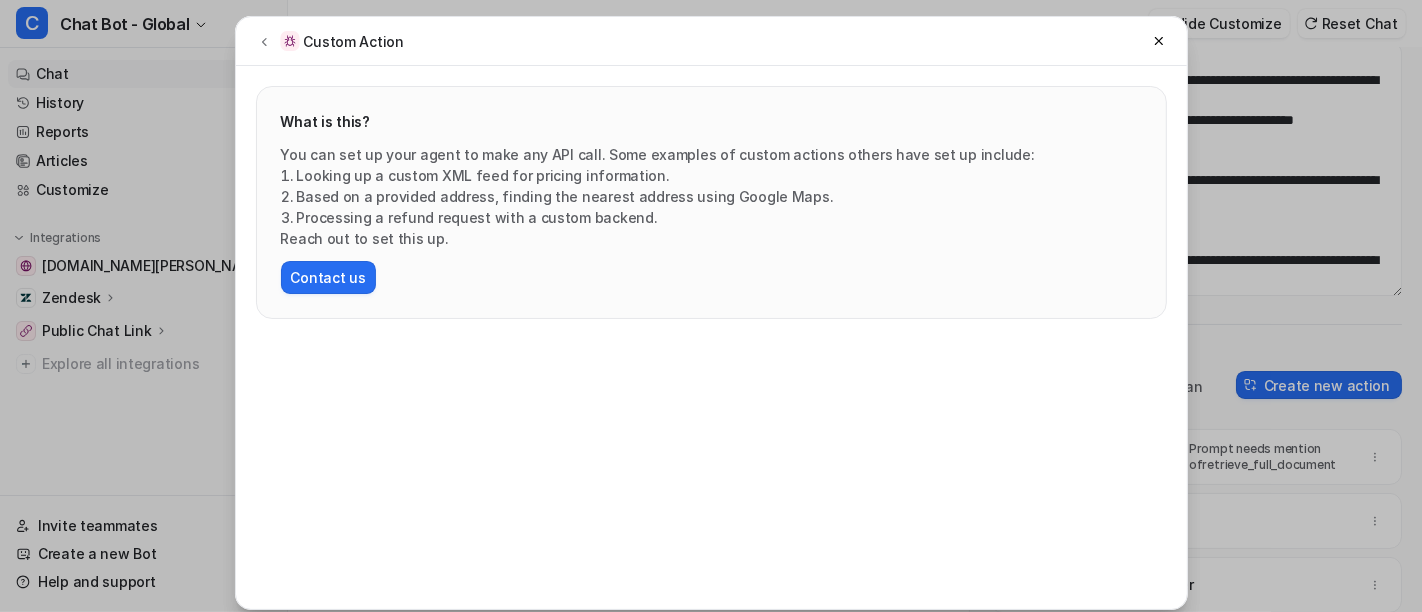 click on "Looking up a custom XML feed for pricing information." at bounding box center [719, 175] 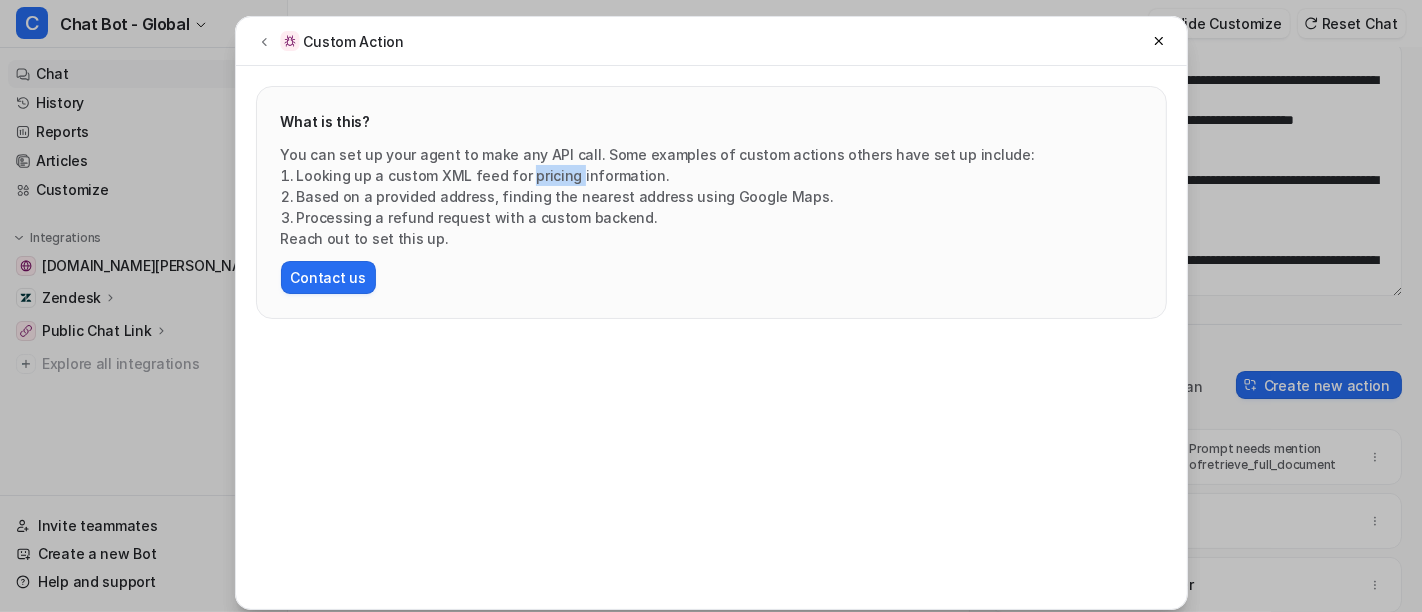 click on "Looking up a custom XML feed for pricing information." at bounding box center [719, 175] 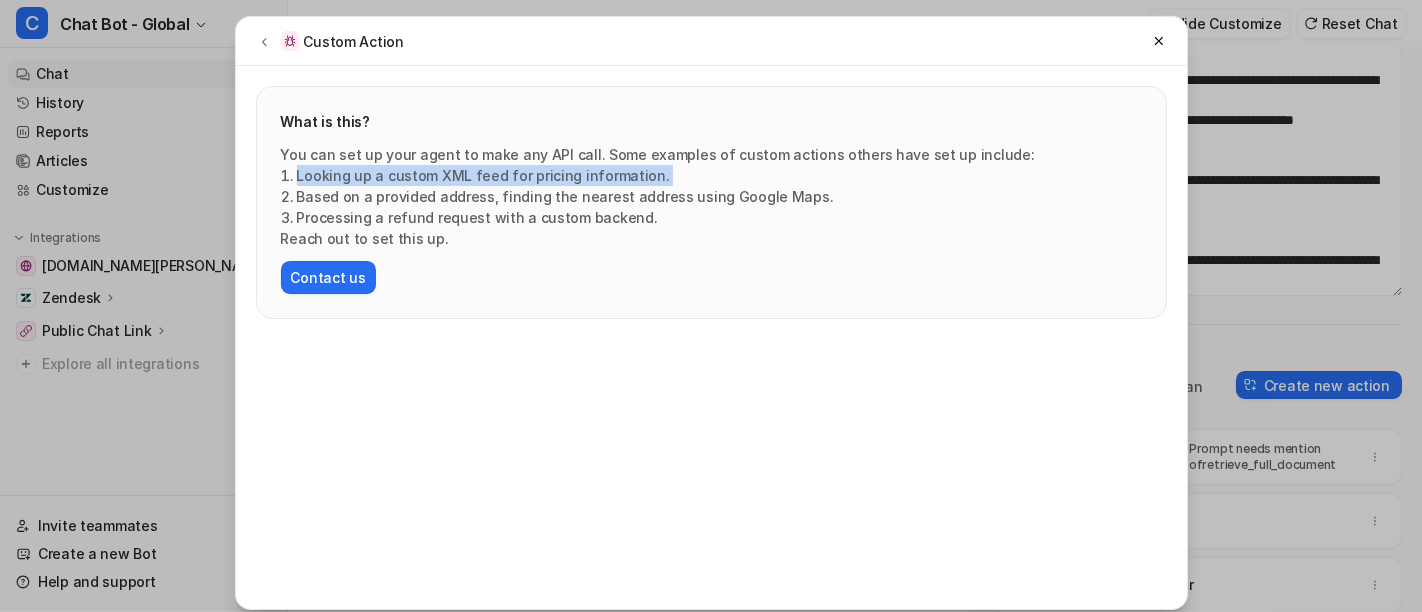 click on "Looking up a custom XML feed for pricing information." at bounding box center (719, 175) 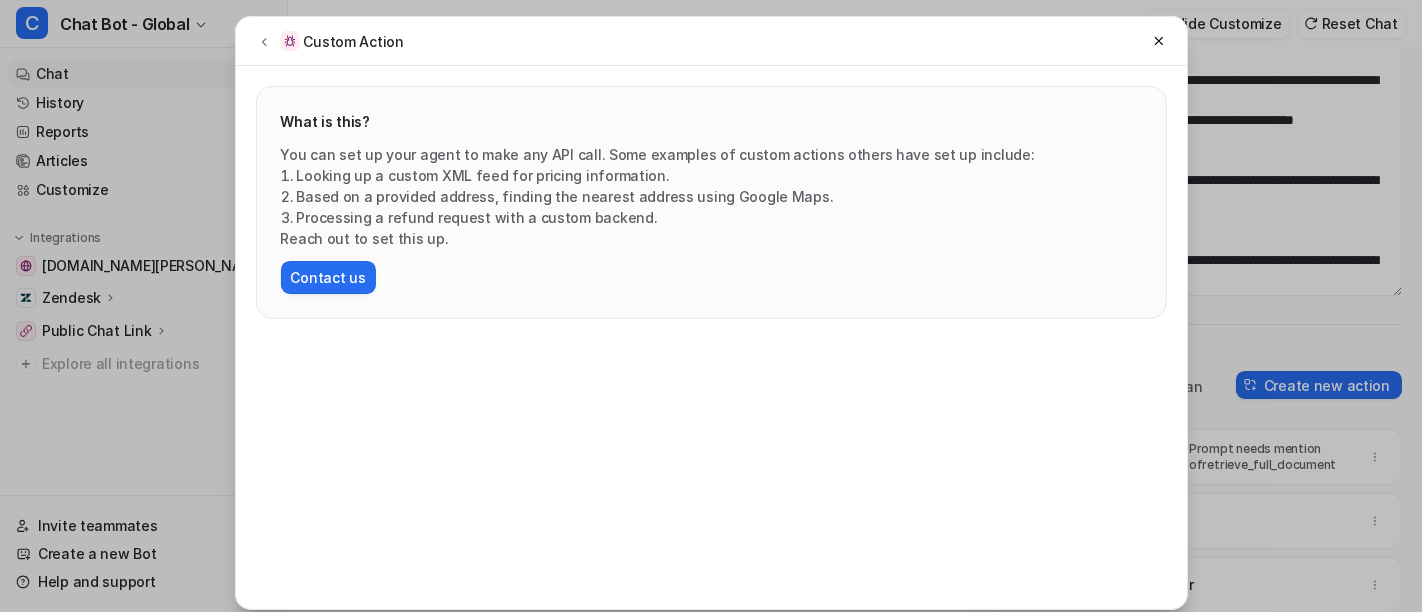 click on "Based on a provided address, finding the nearest address using Google Maps." at bounding box center (719, 196) 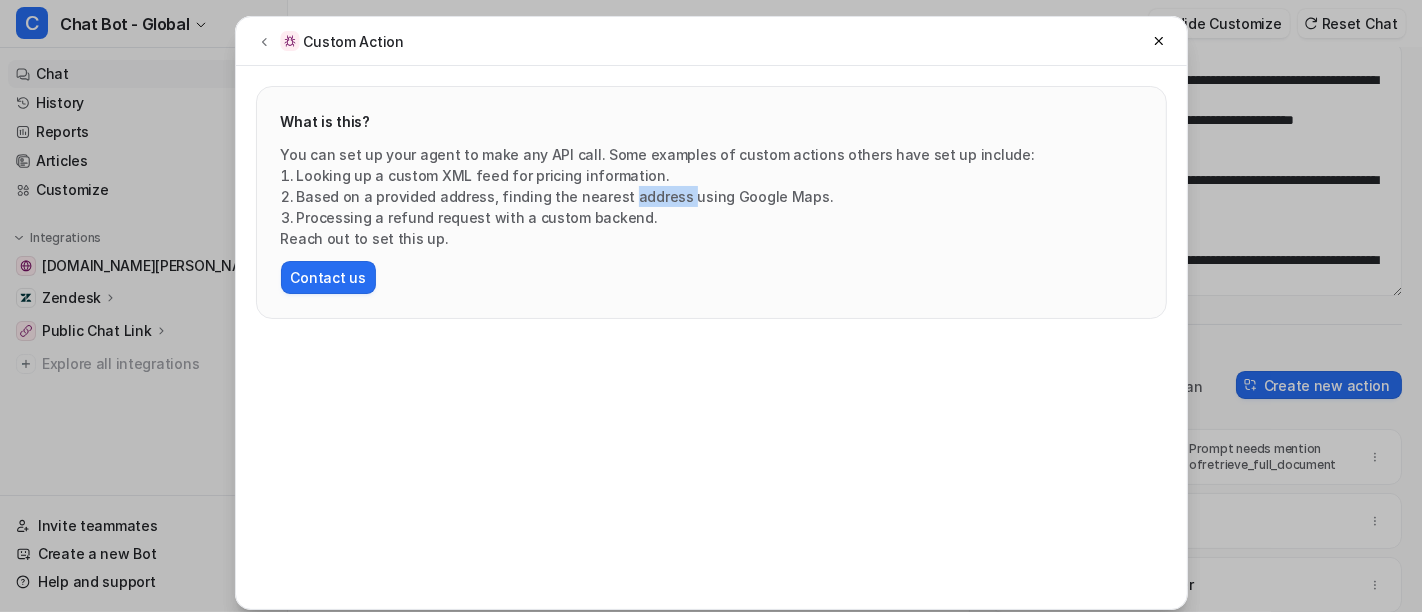 click on "Based on a provided address, finding the nearest address using Google Maps." at bounding box center (719, 196) 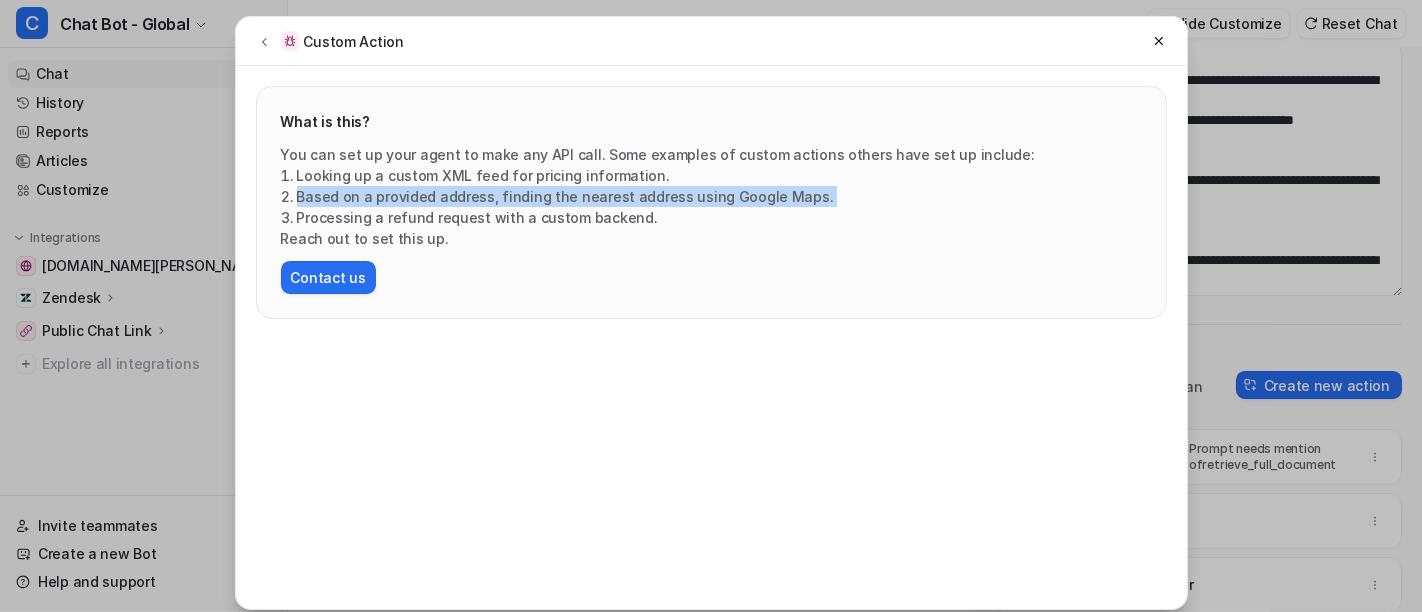 click on "Based on a provided address, finding the nearest address using Google Maps." at bounding box center (719, 196) 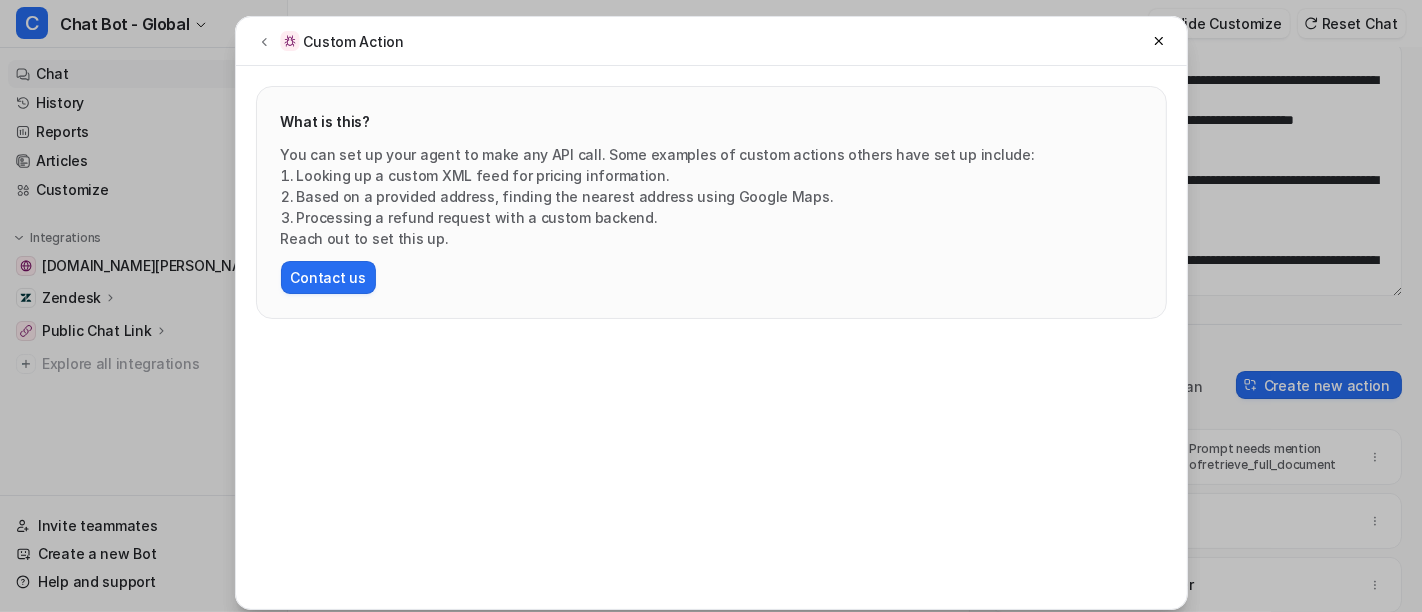 click on "Processing a refund request with a custom backend." at bounding box center [719, 217] 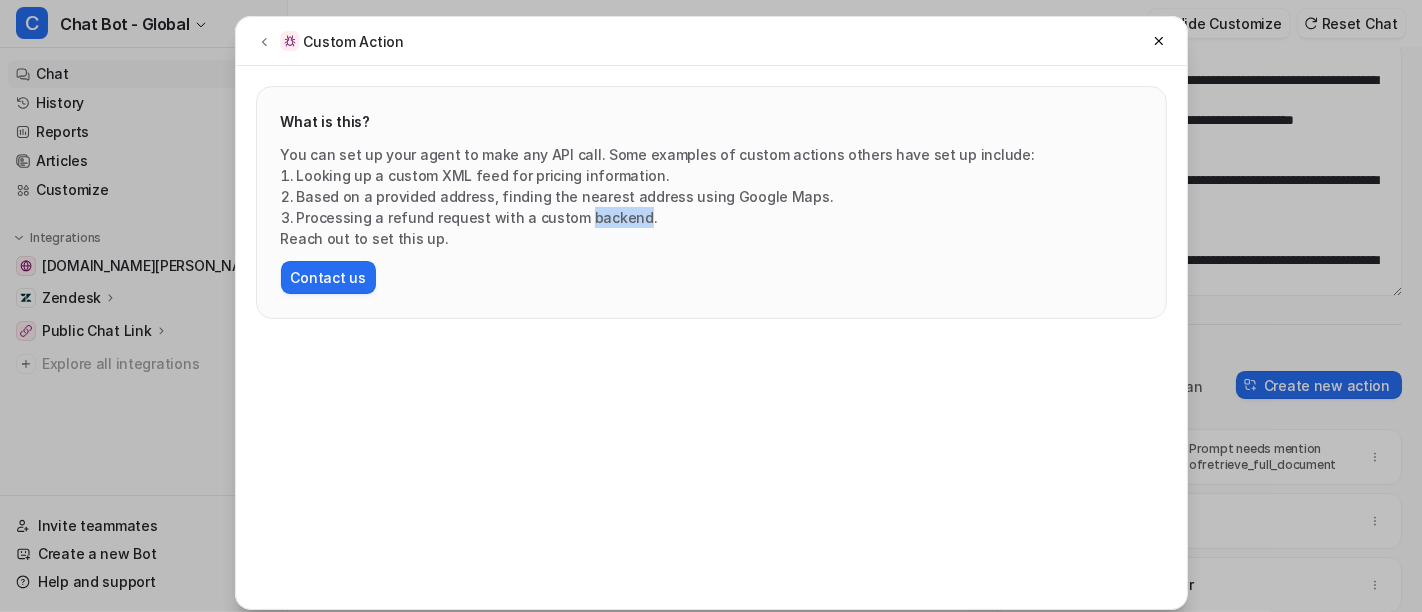 click on "Processing a refund request with a custom backend." at bounding box center [719, 217] 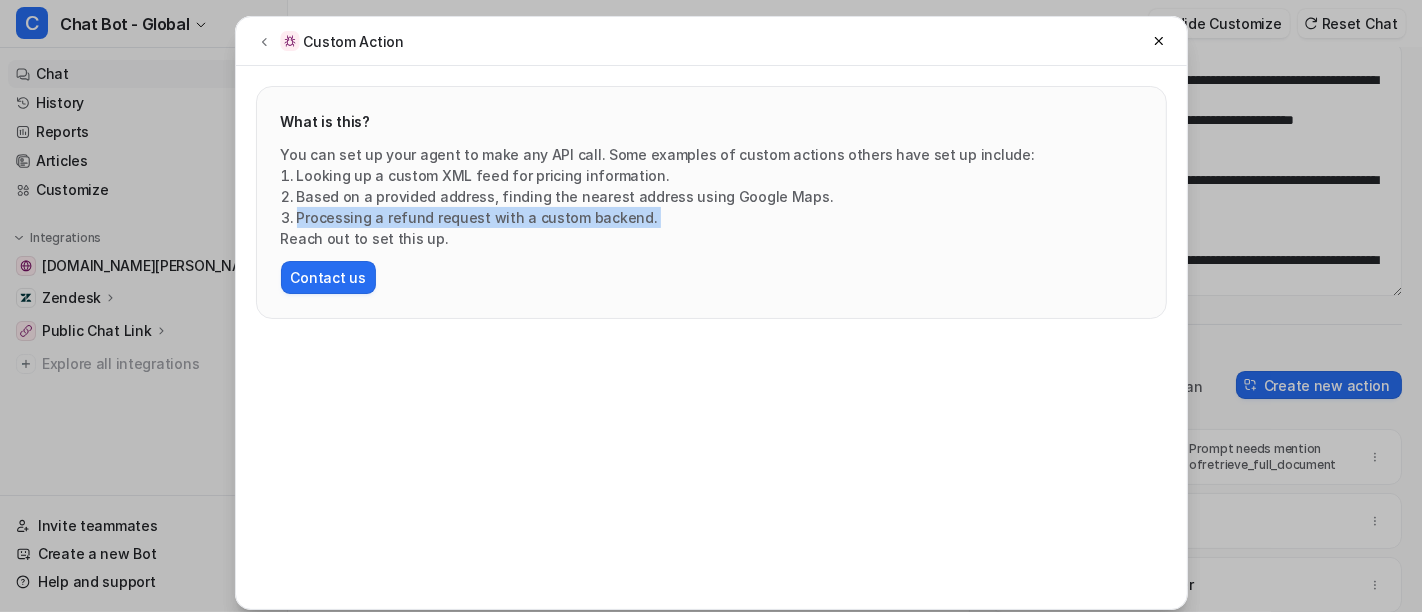 click on "Processing a refund request with a custom backend." at bounding box center (719, 217) 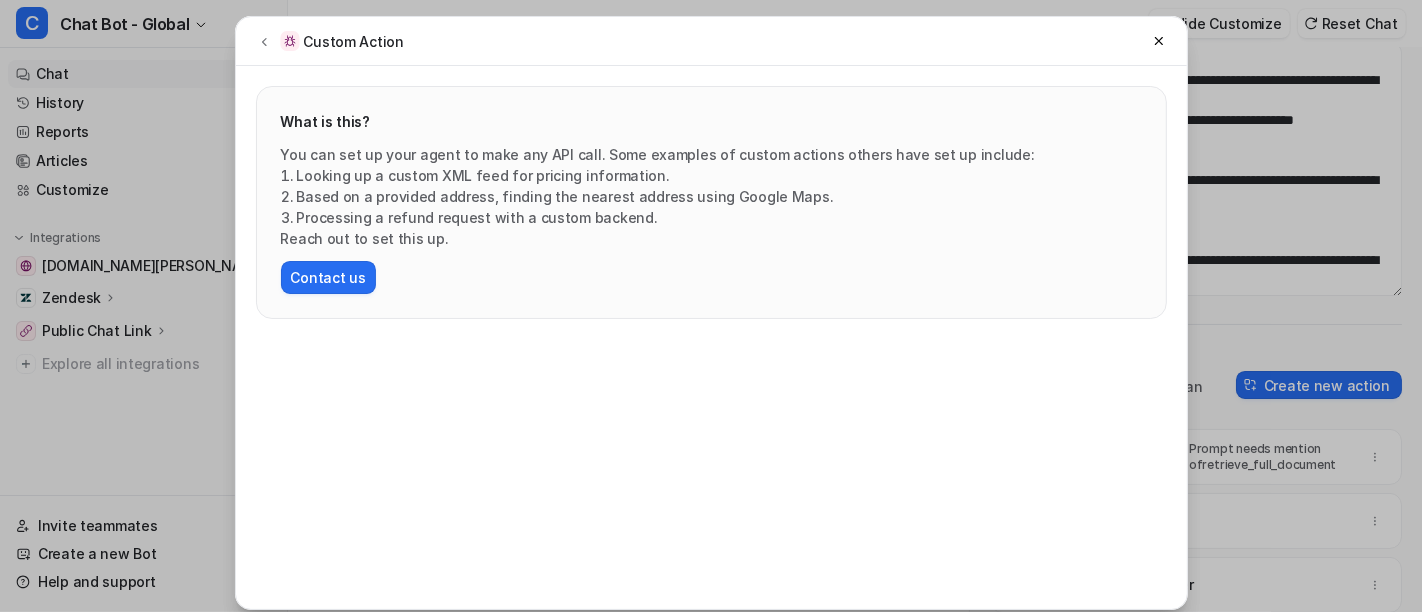 click on "Reach out to set this up." at bounding box center [711, 238] 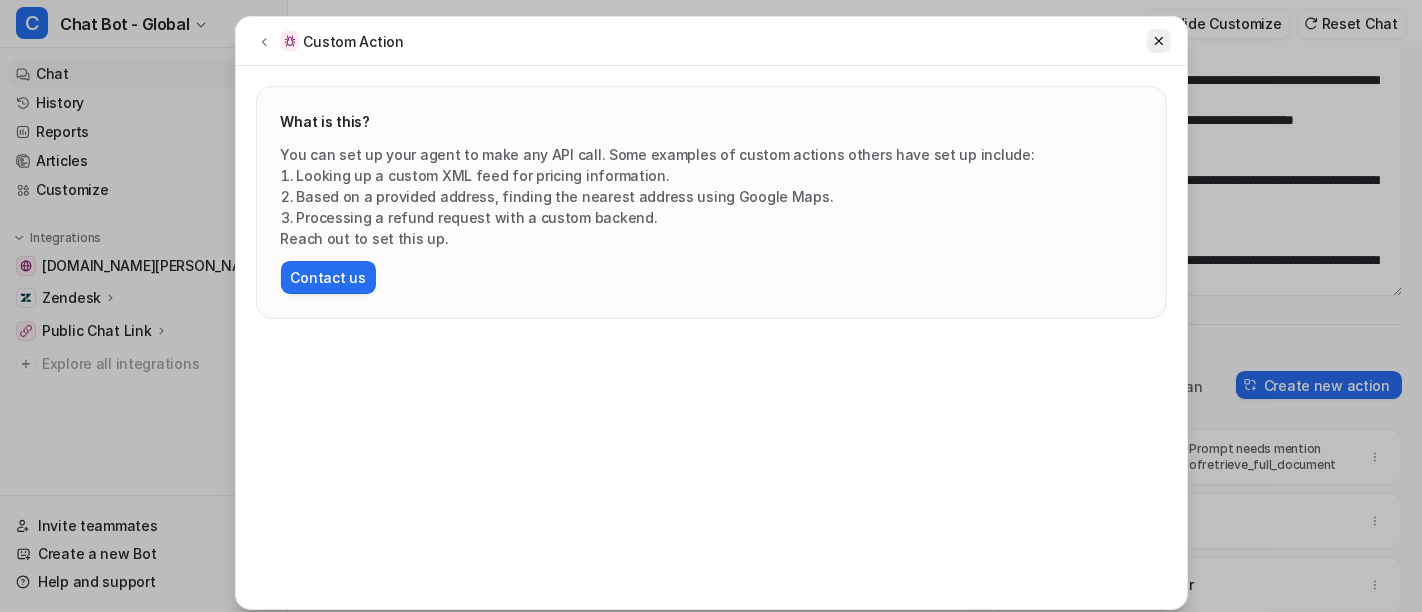 click 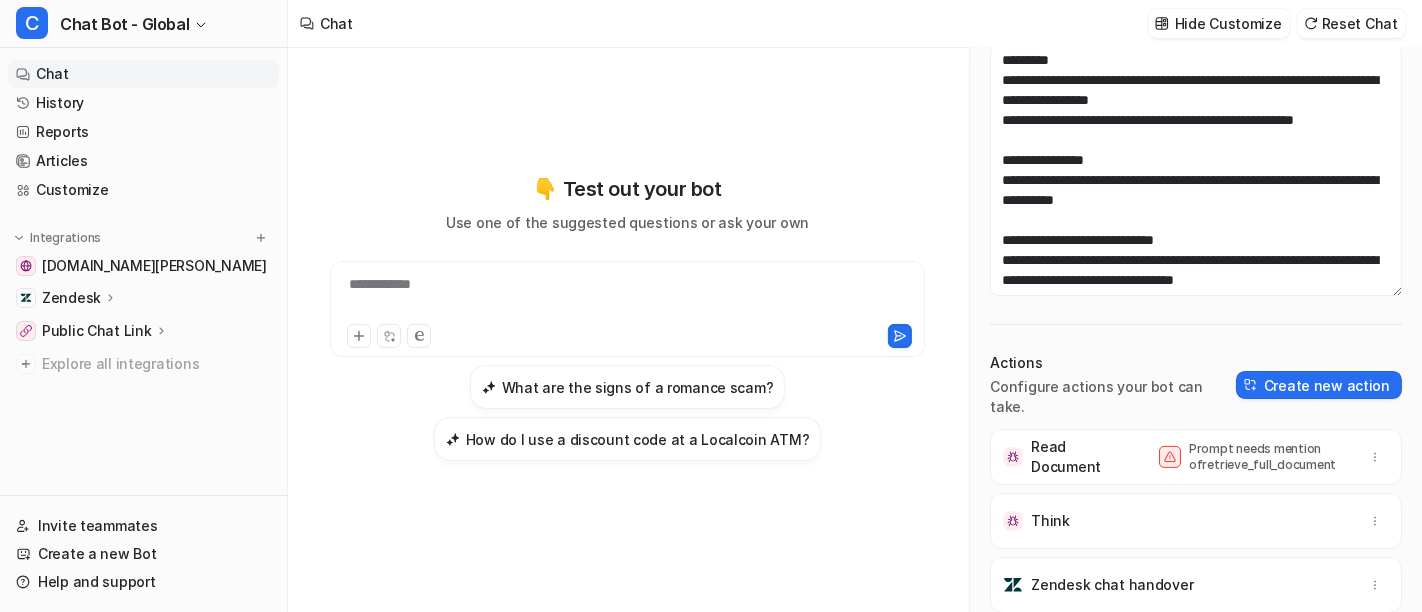 click on "**********" at bounding box center (627, 330) 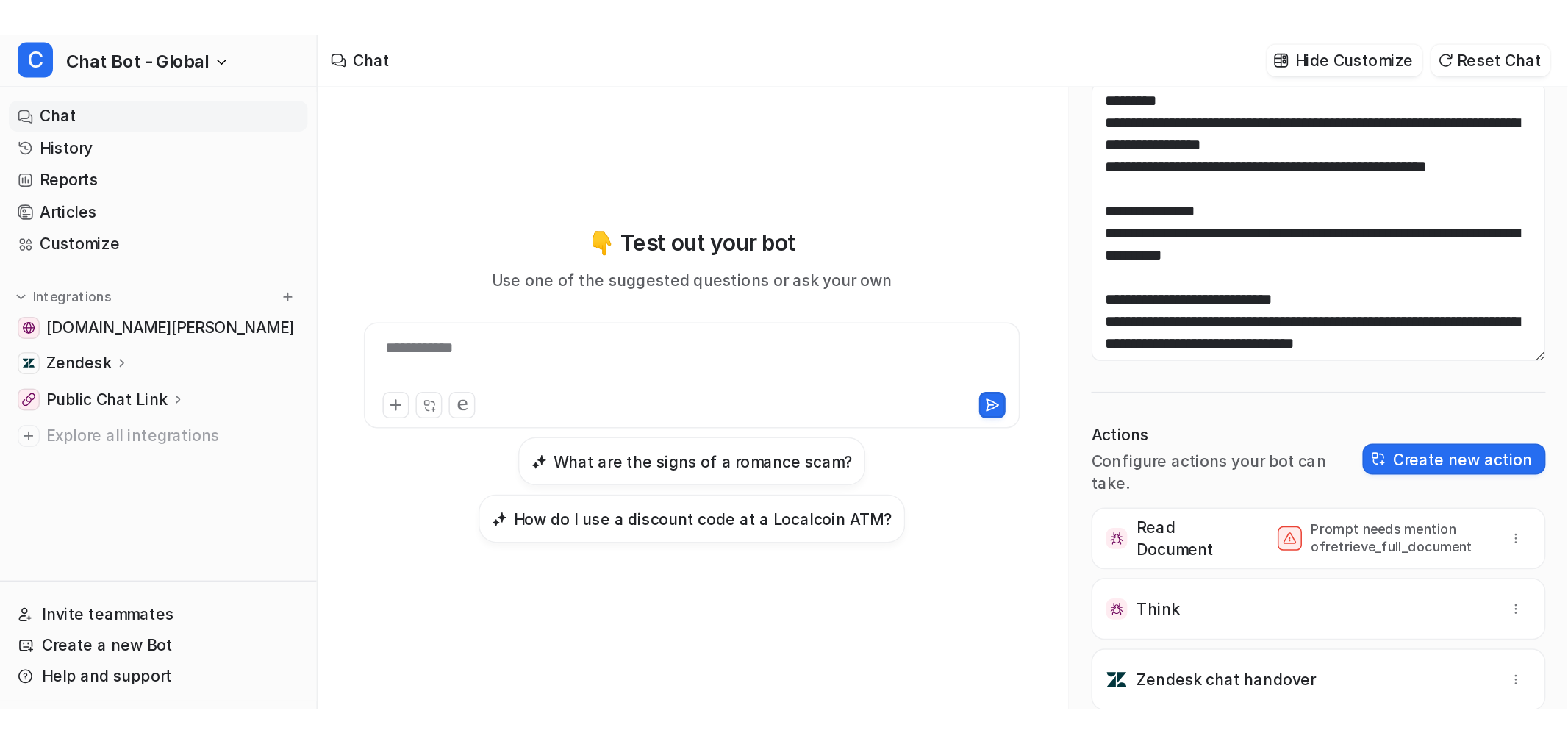scroll, scrollTop: 0, scrollLeft: 0, axis: both 